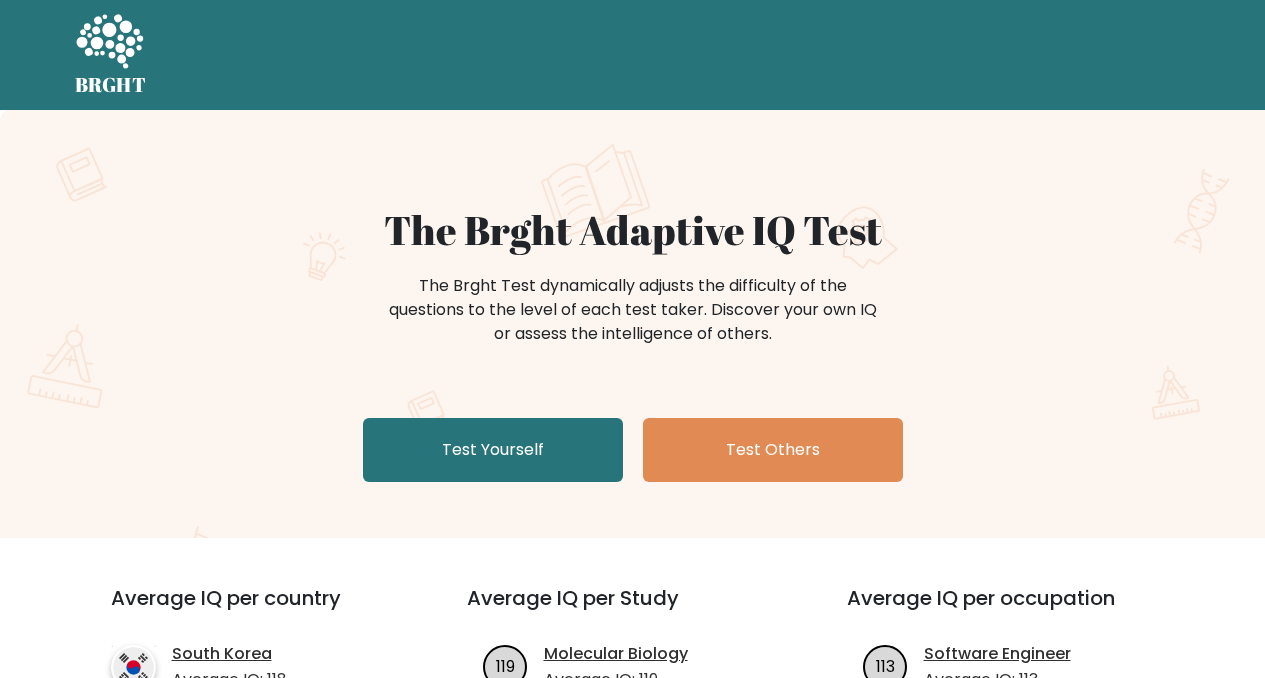 scroll, scrollTop: 0, scrollLeft: 0, axis: both 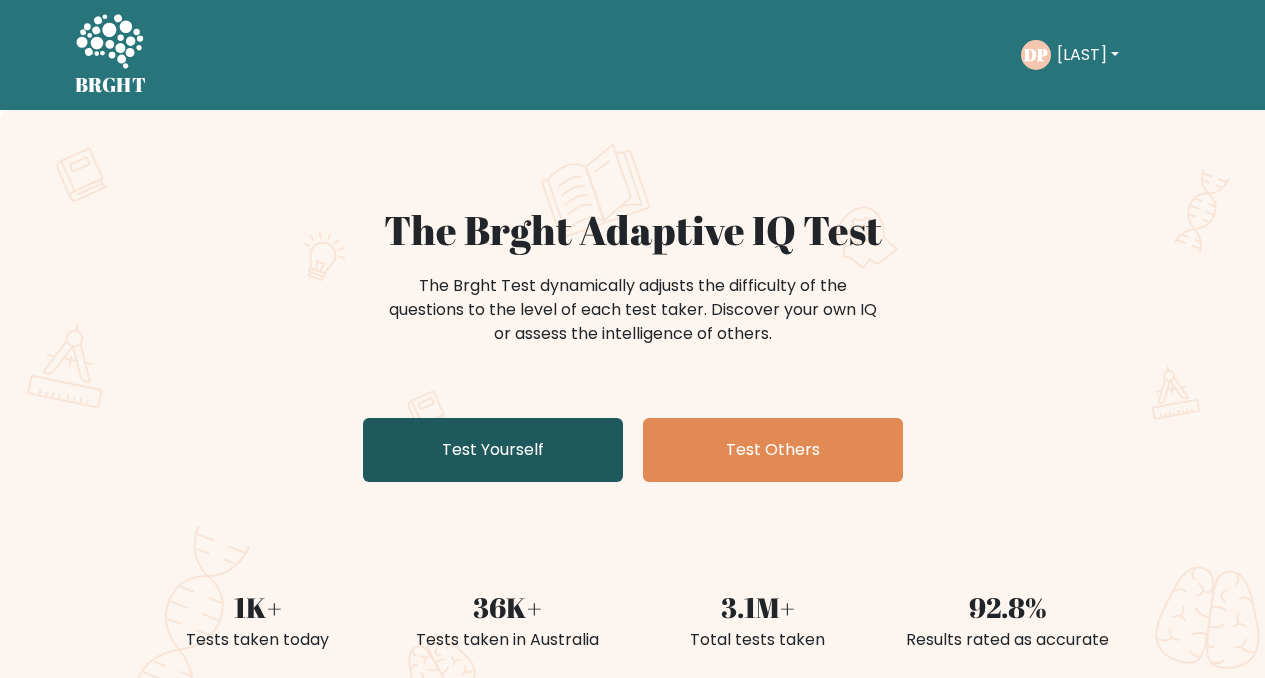click on "Test Yourself" at bounding box center (493, 450) 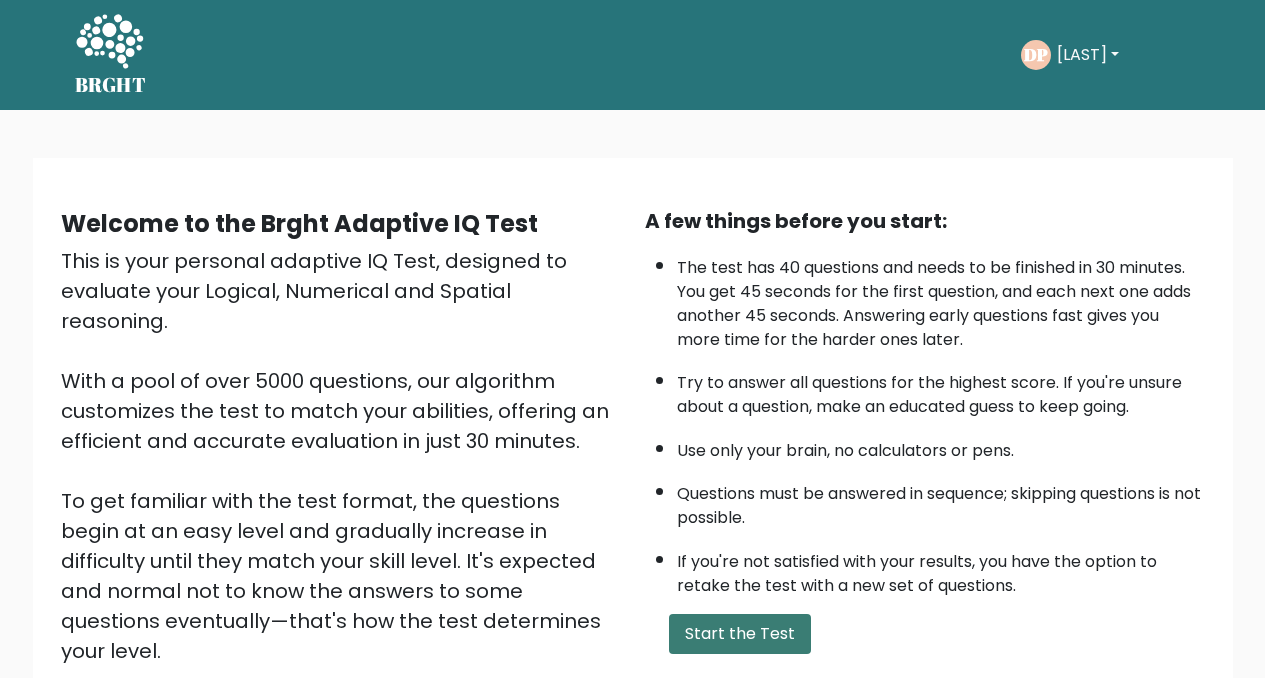 click on "Start the Test" at bounding box center (740, 634) 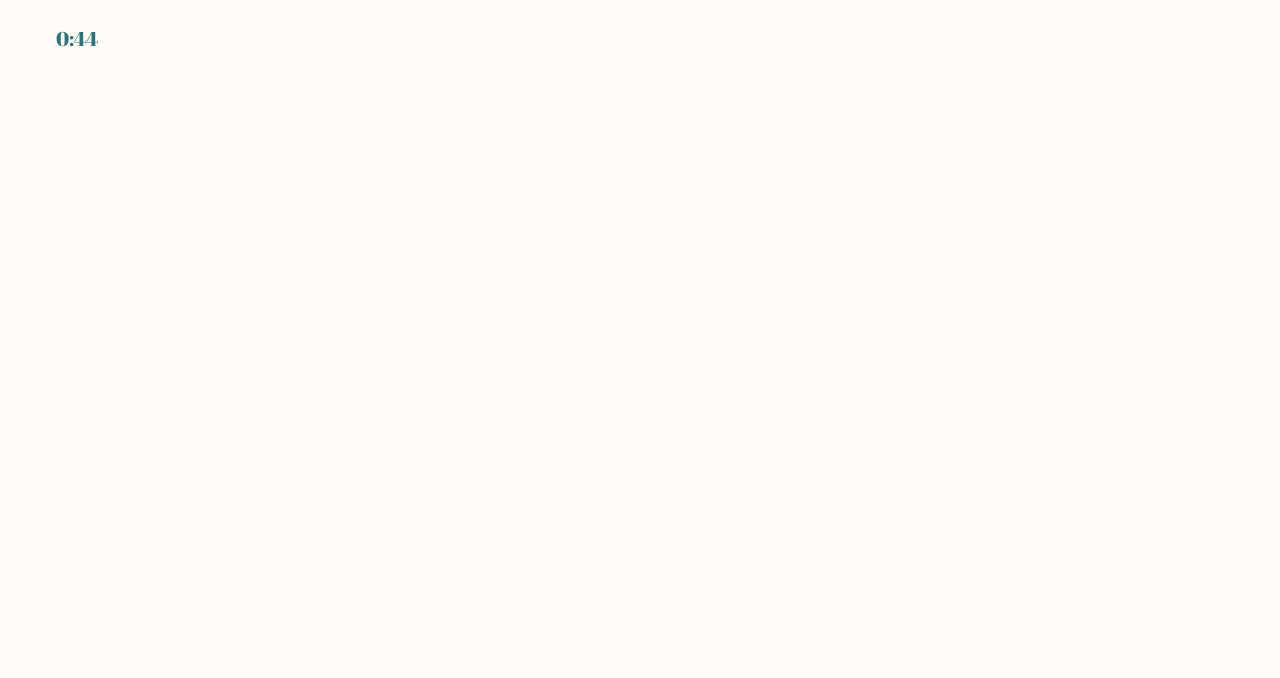 scroll, scrollTop: 0, scrollLeft: 0, axis: both 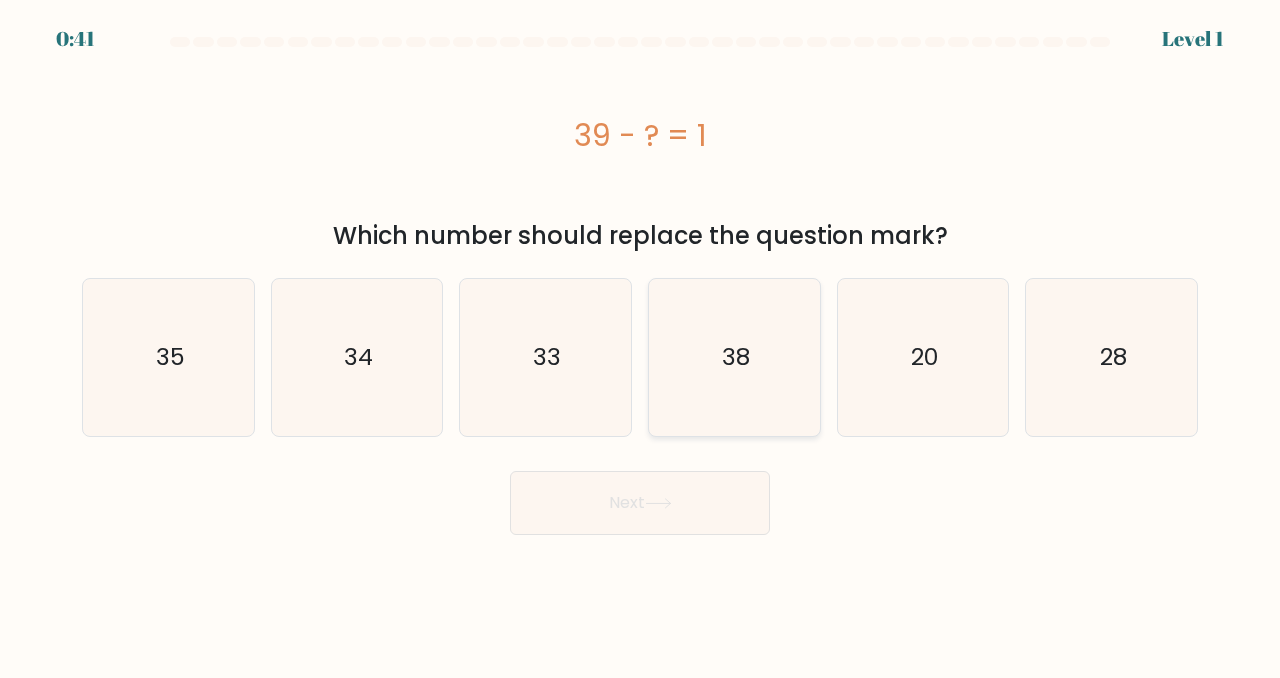 click on "38" at bounding box center [734, 357] 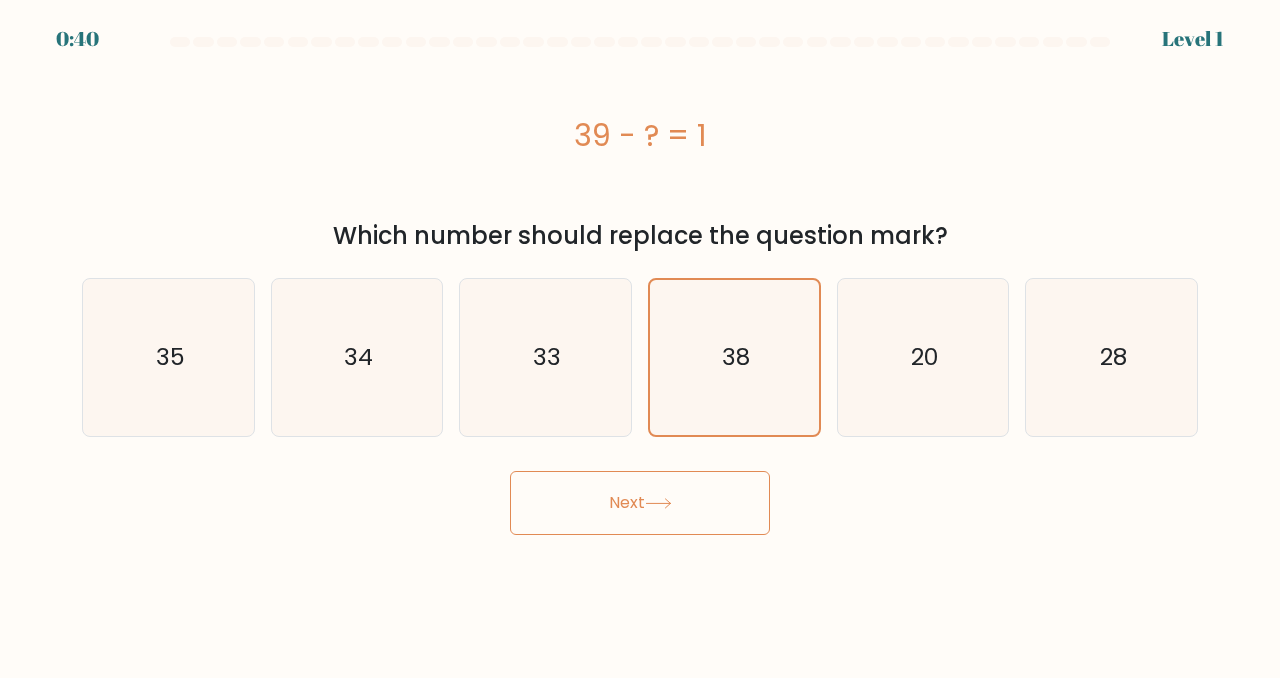 click on "2:96
Lorem 3
i." at bounding box center [640, 339] 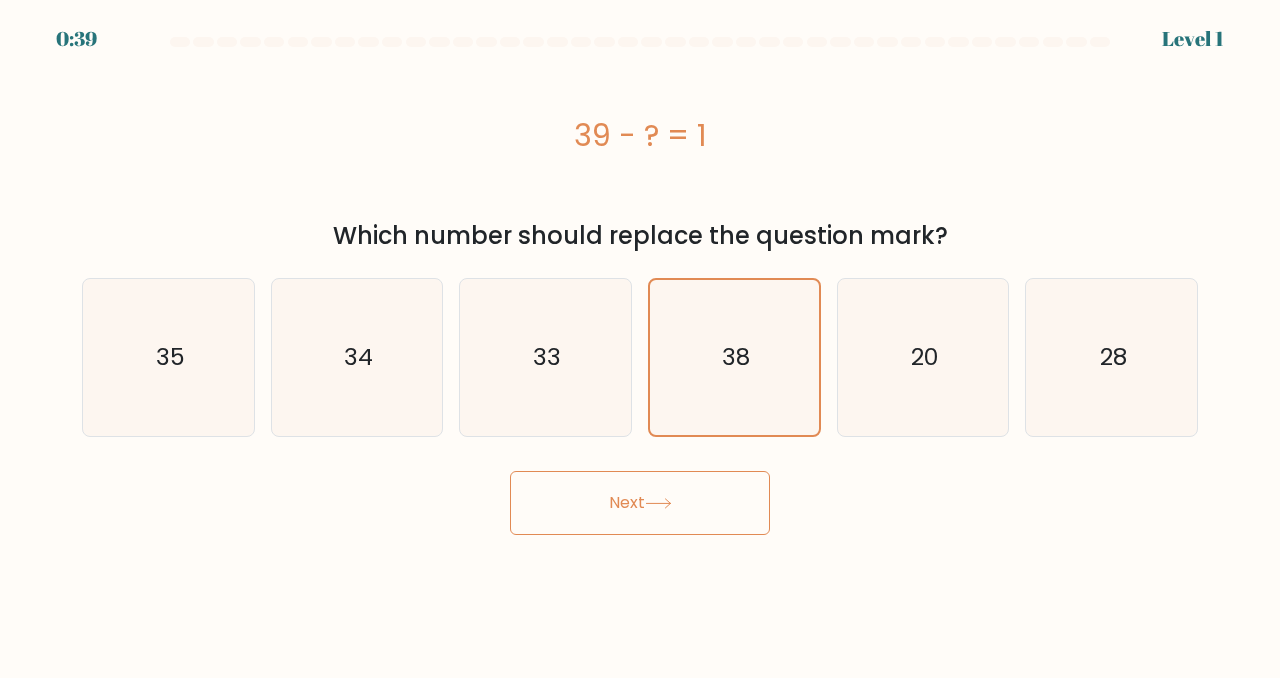 click on "Next" at bounding box center [640, 503] 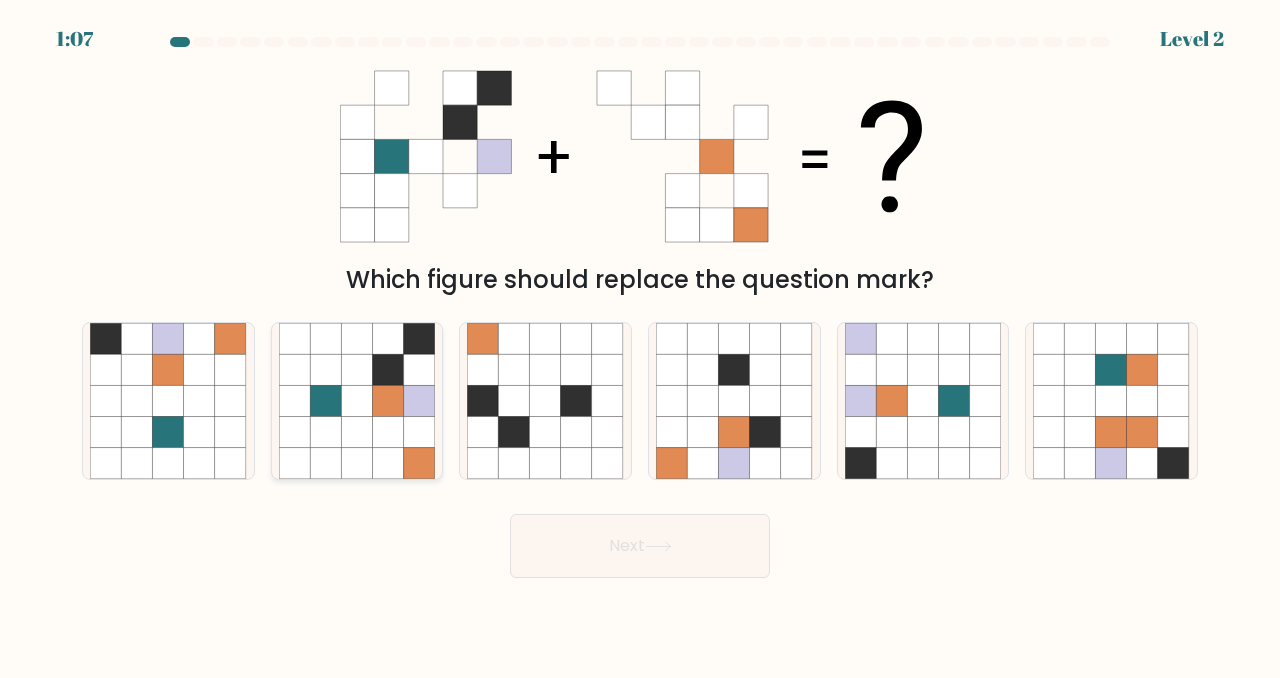 click at bounding box center [356, 369] 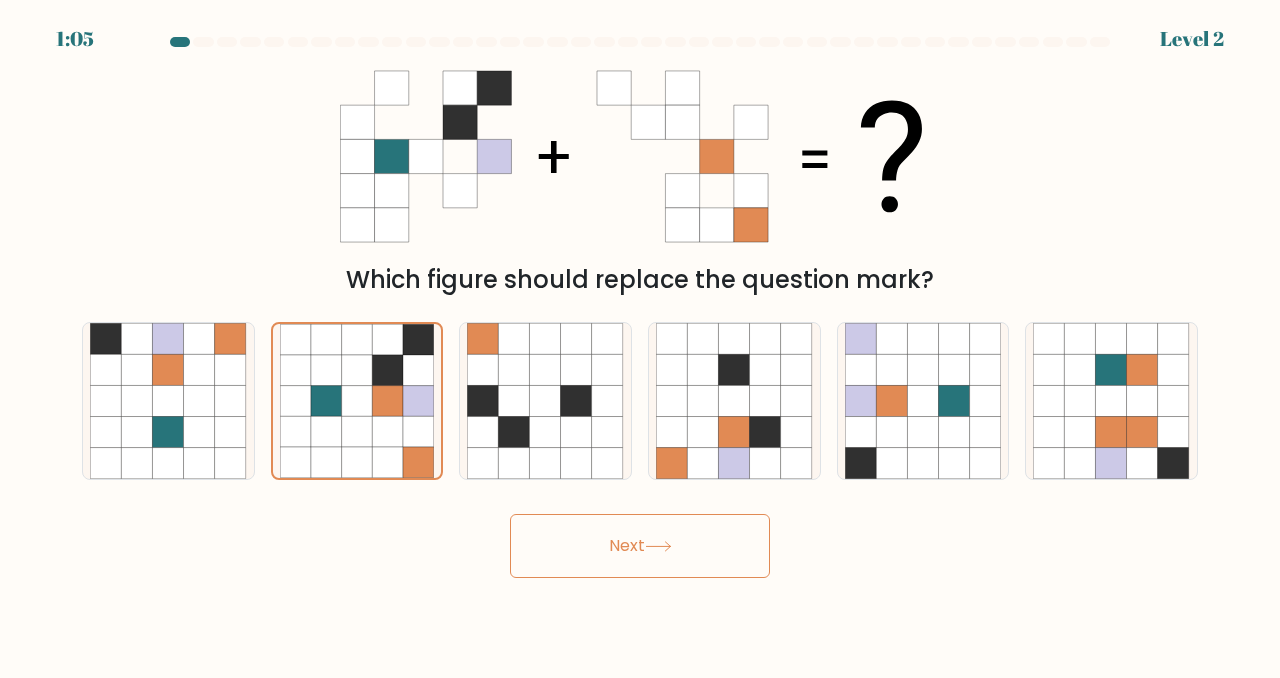 click on "Next" at bounding box center [640, 546] 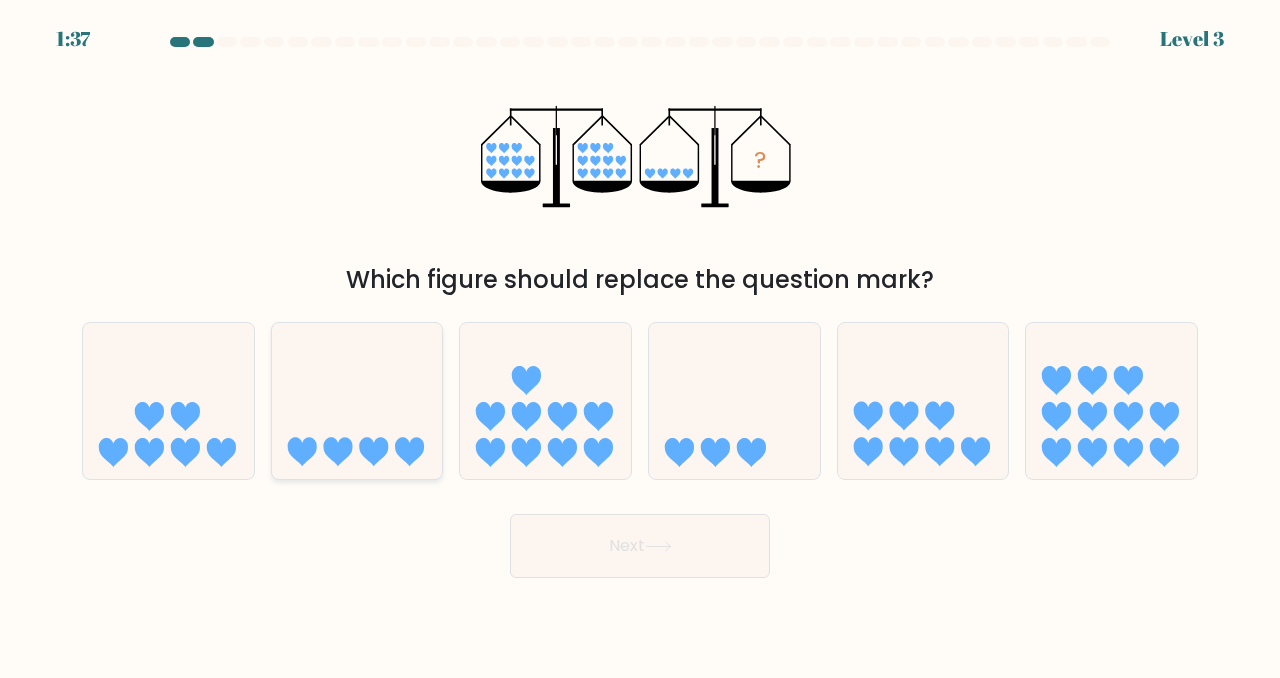 click at bounding box center (357, 400) 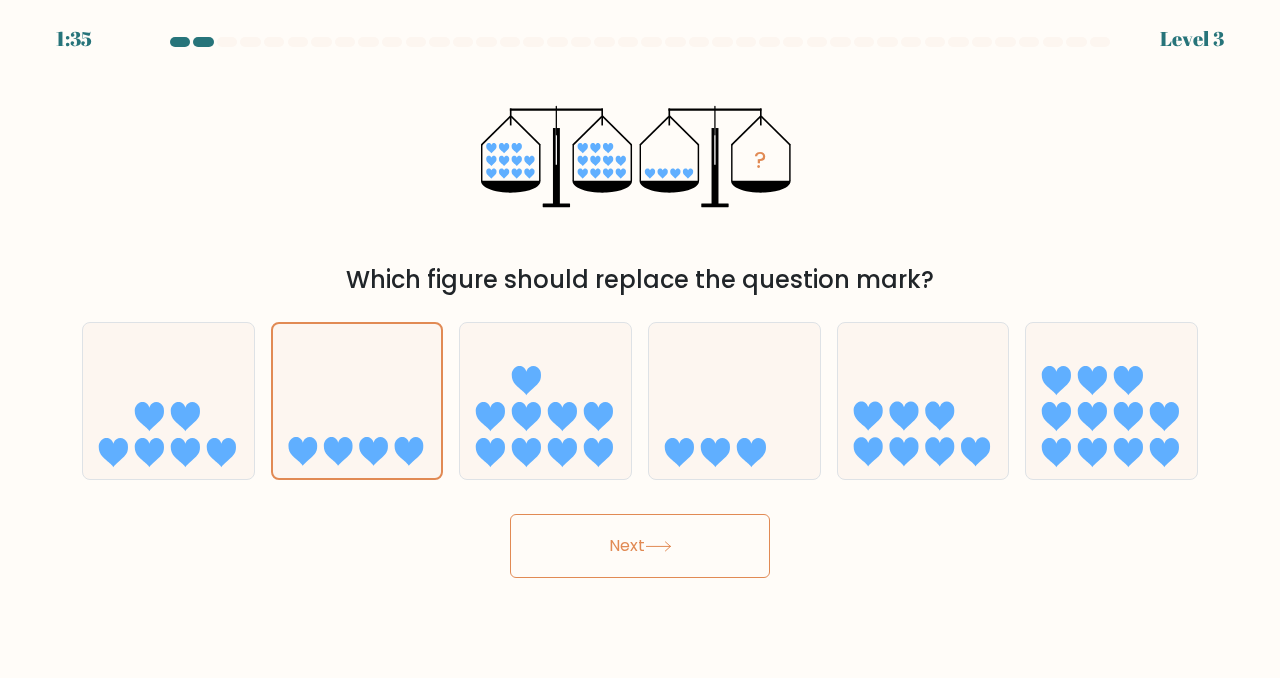 click on "Next" at bounding box center (640, 546) 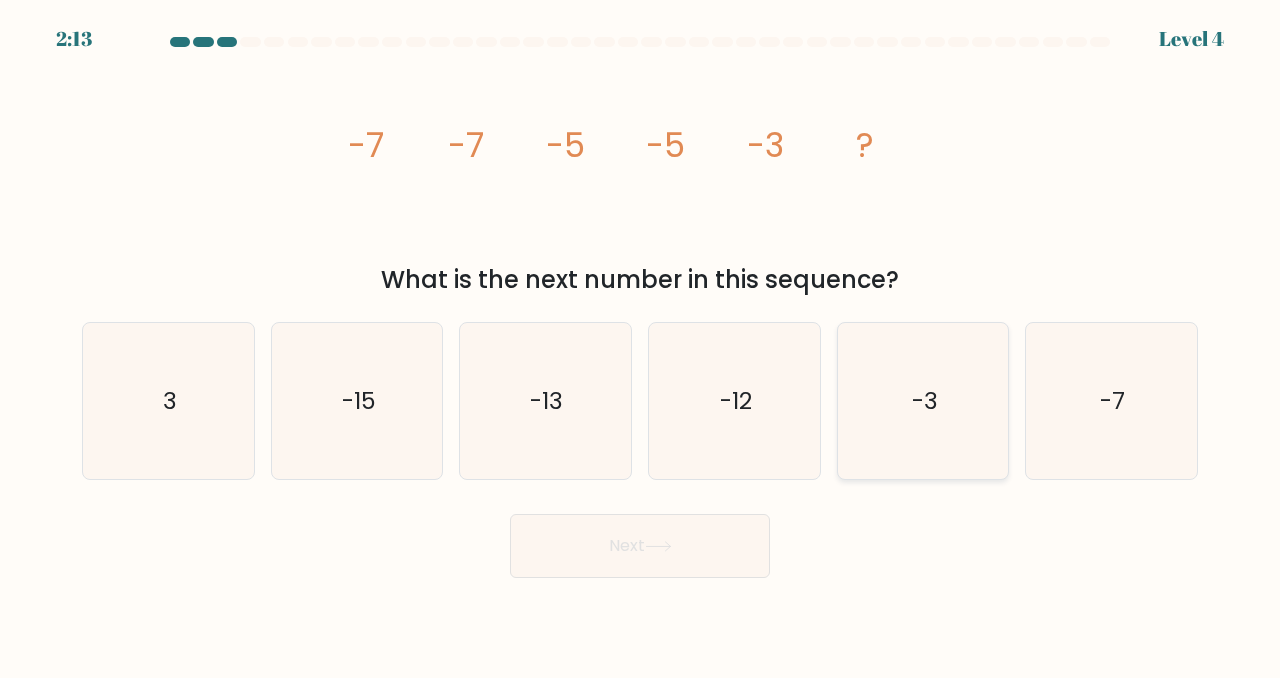 click on "-3" at bounding box center (923, 401) 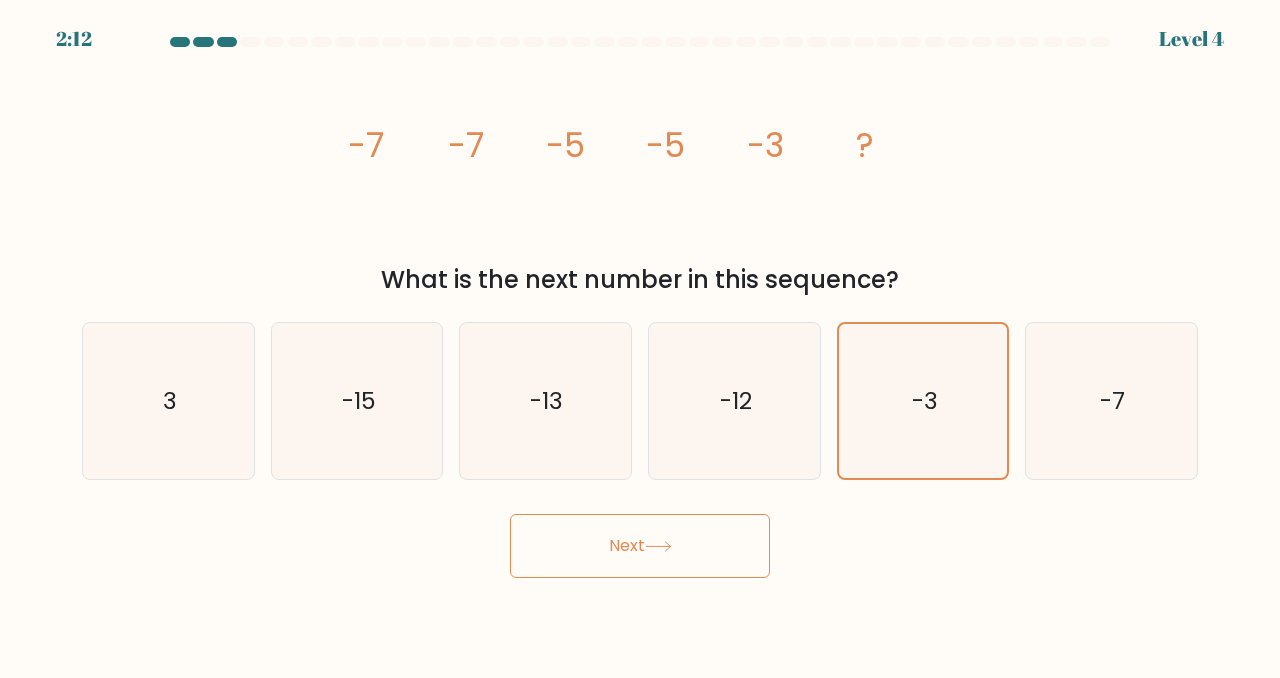 click on "Next" at bounding box center (640, 546) 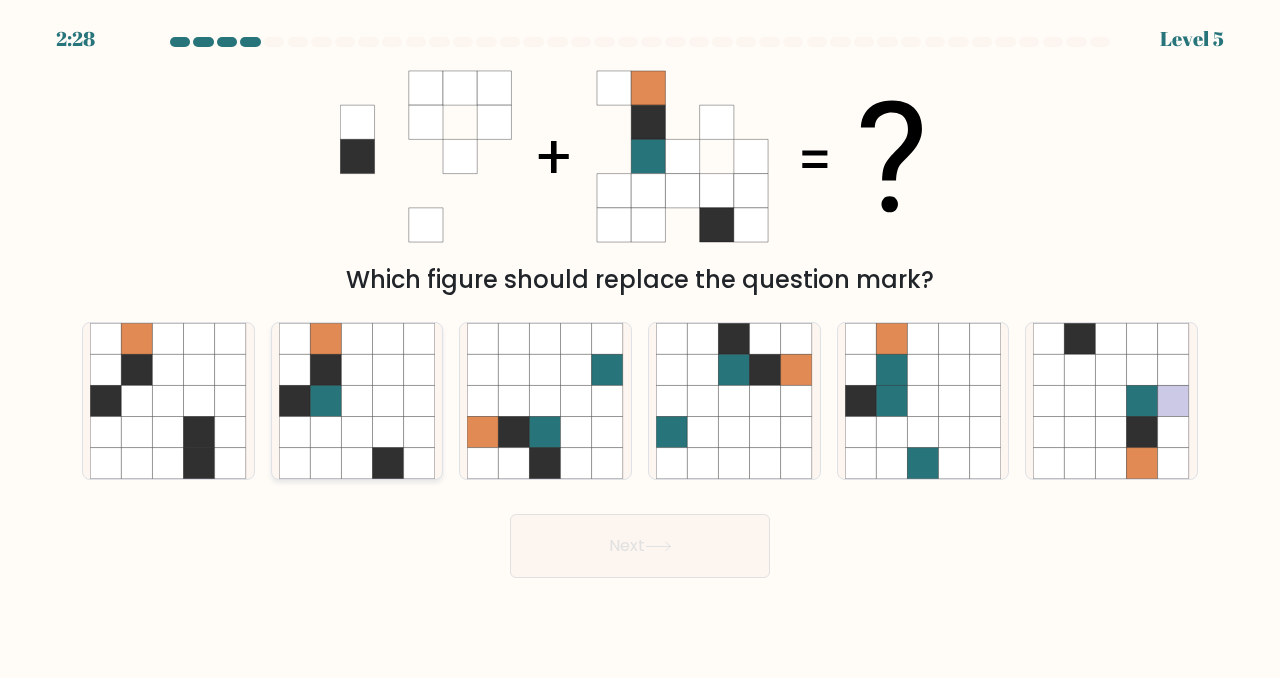 click at bounding box center (356, 400) 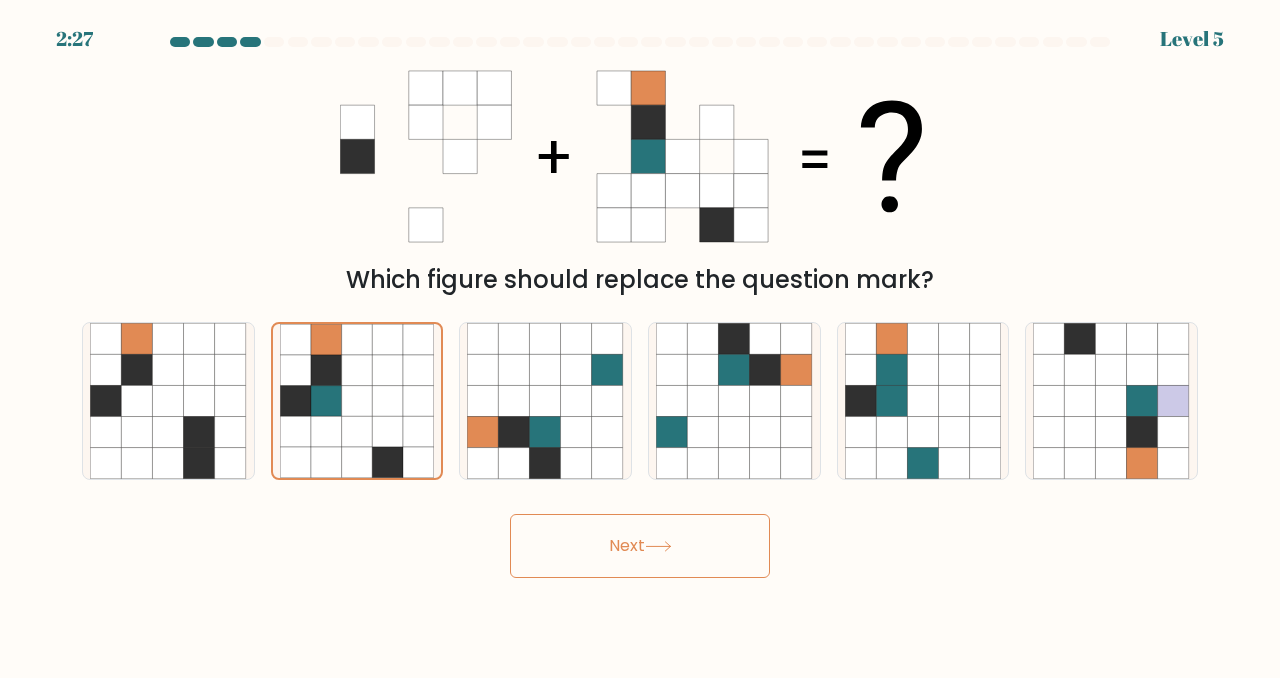 click on "Next" at bounding box center (640, 546) 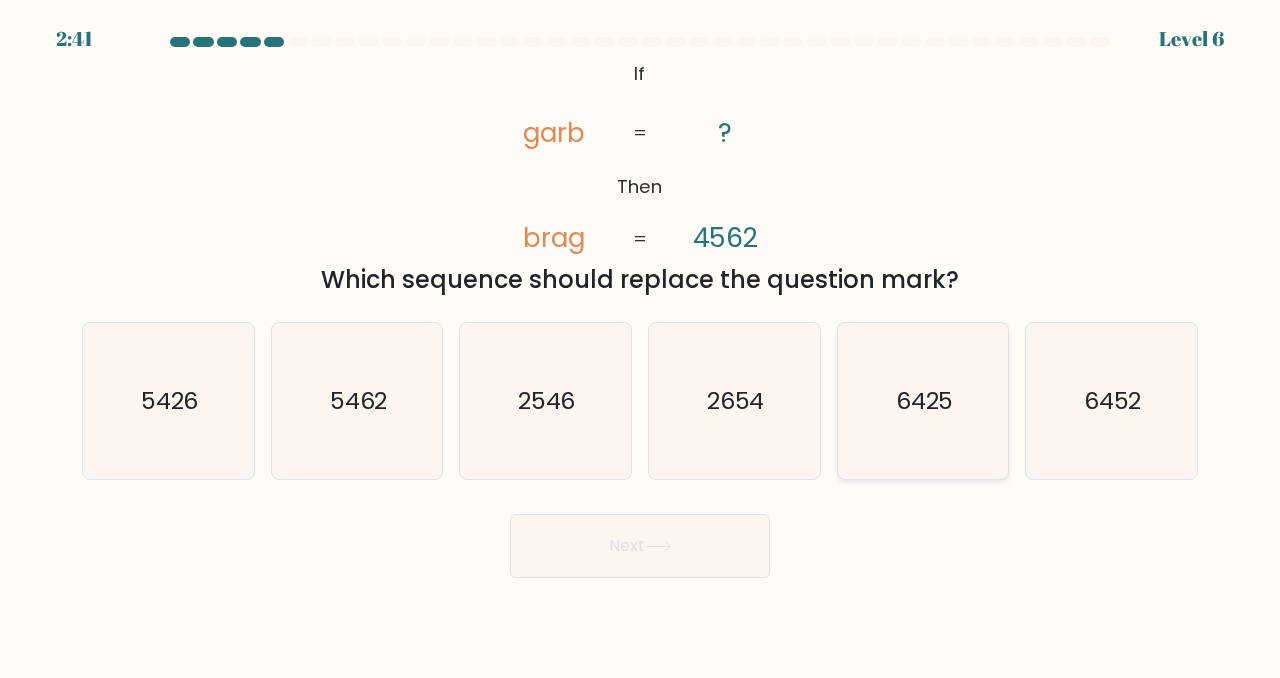 click on "6425" at bounding box center [923, 401] 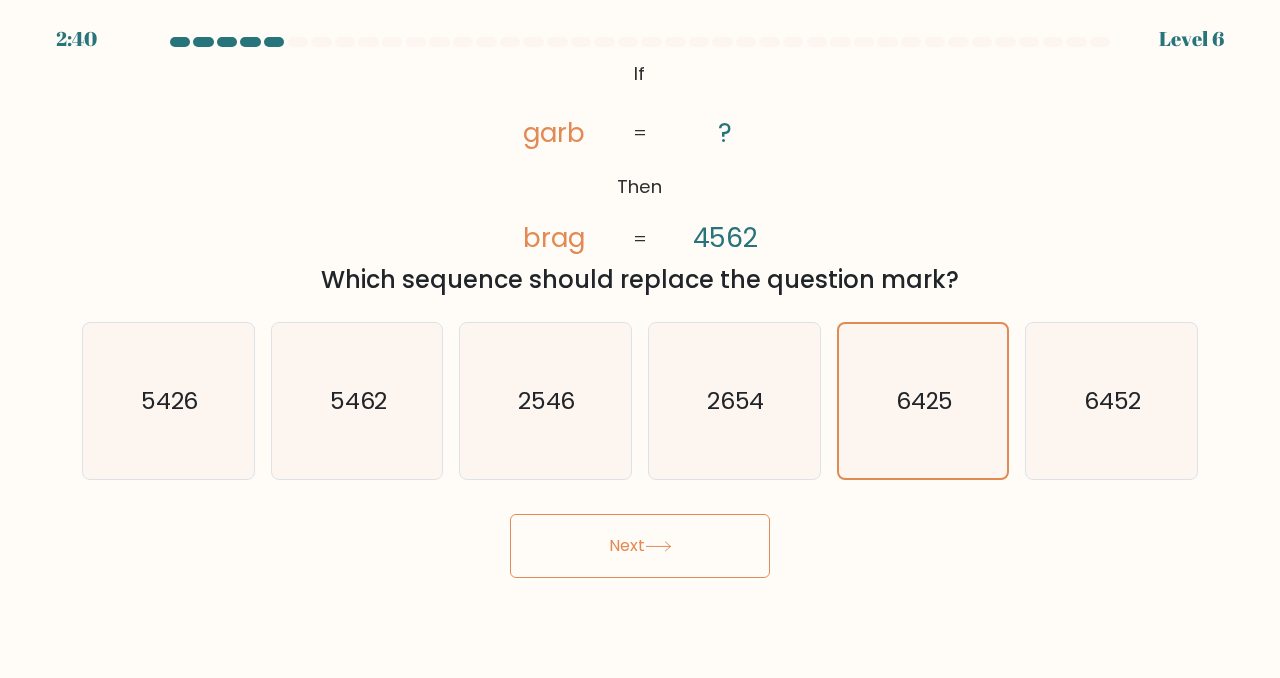 click on "Next" at bounding box center [640, 546] 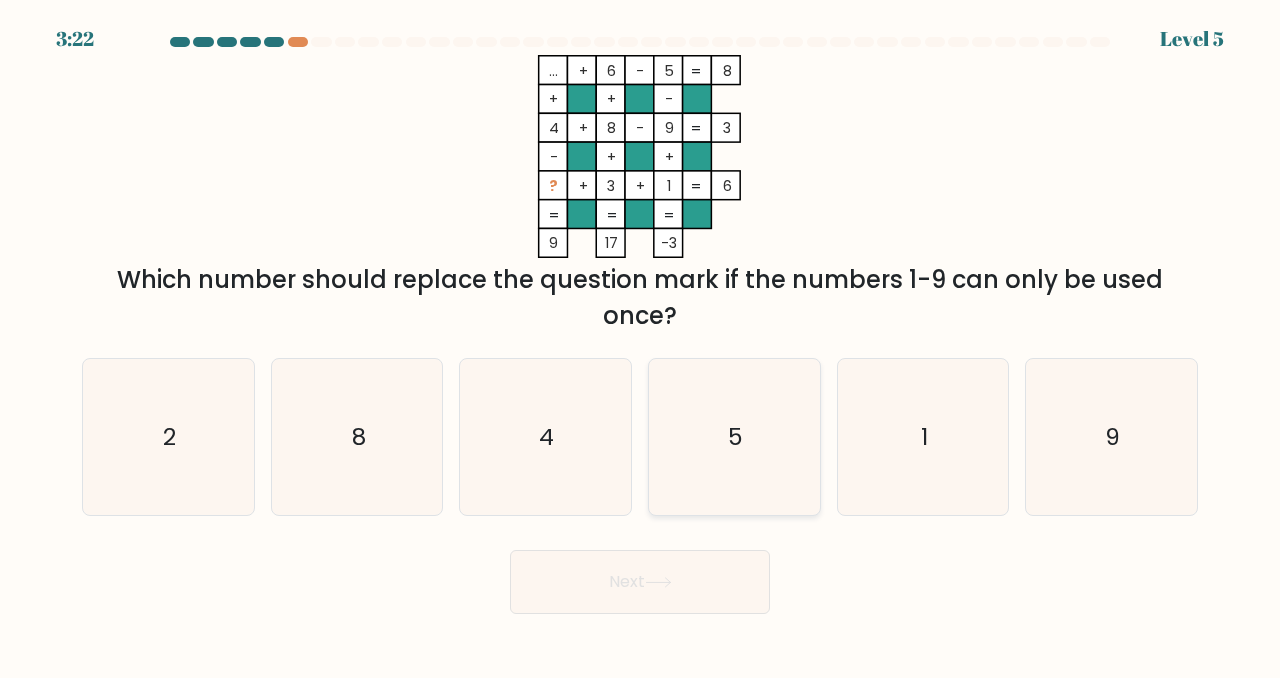 click on "5" at bounding box center (734, 437) 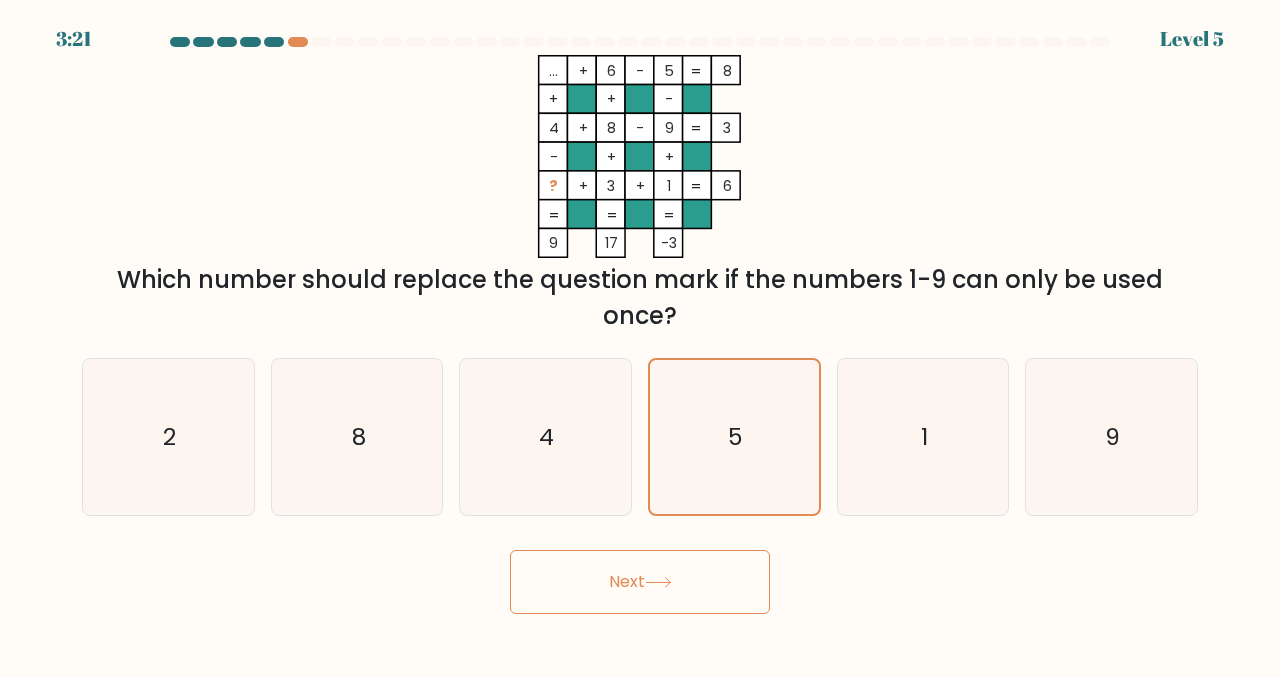 click on "Next" at bounding box center (640, 582) 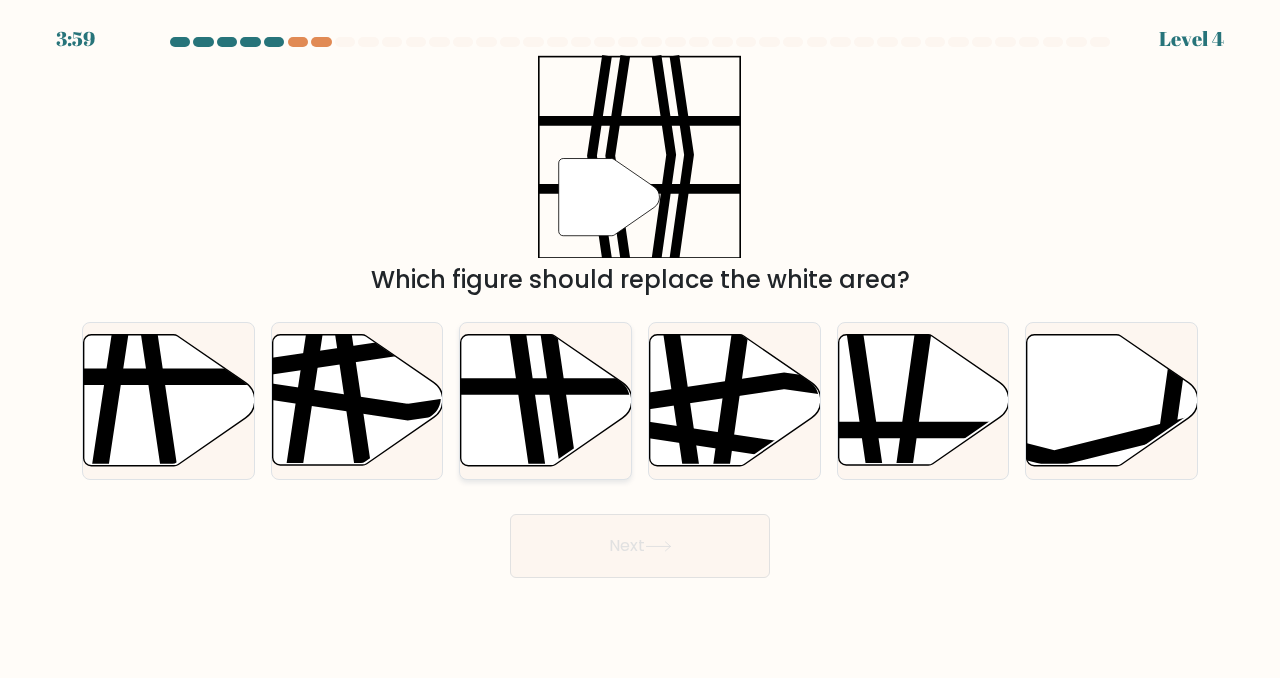 click at bounding box center (598, 386) 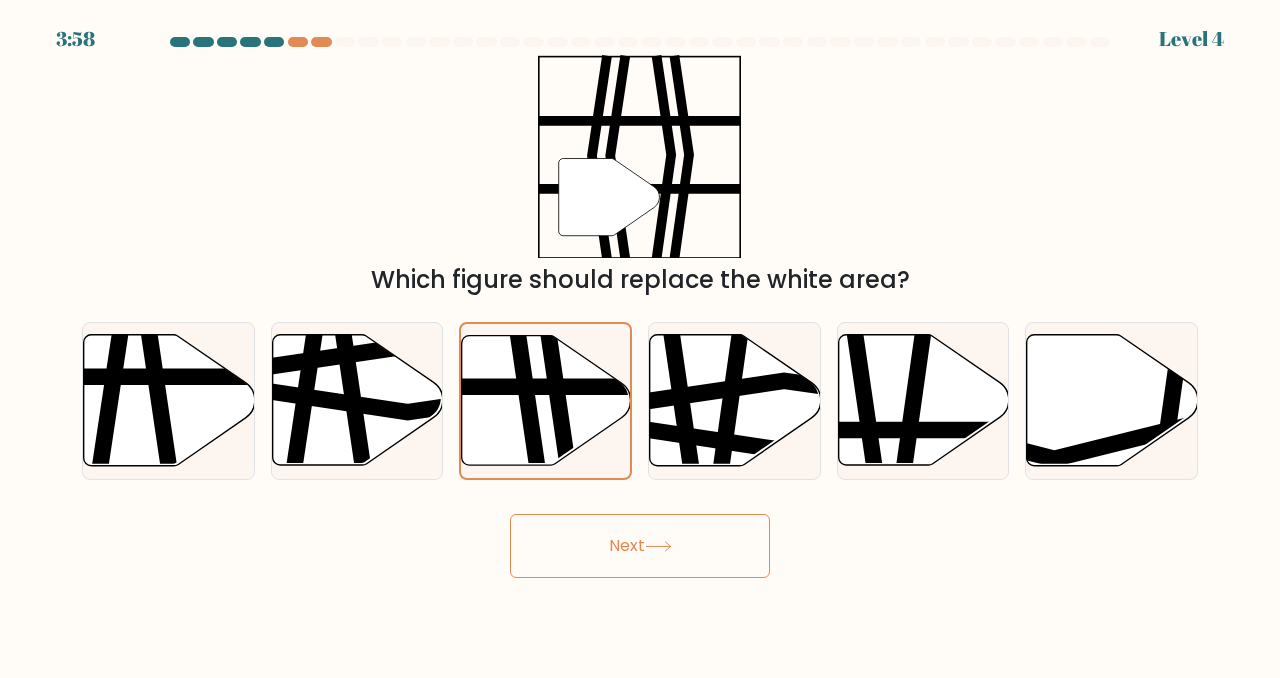 click on "Next" at bounding box center [640, 546] 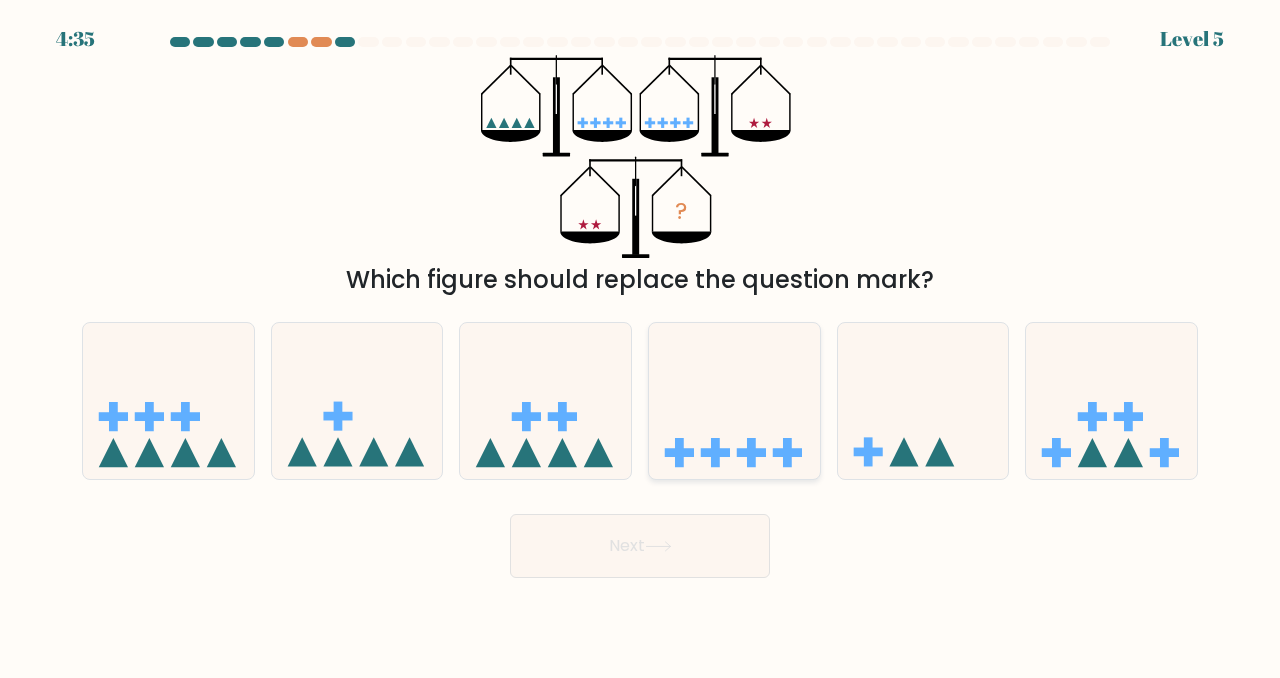 click at bounding box center [734, 400] 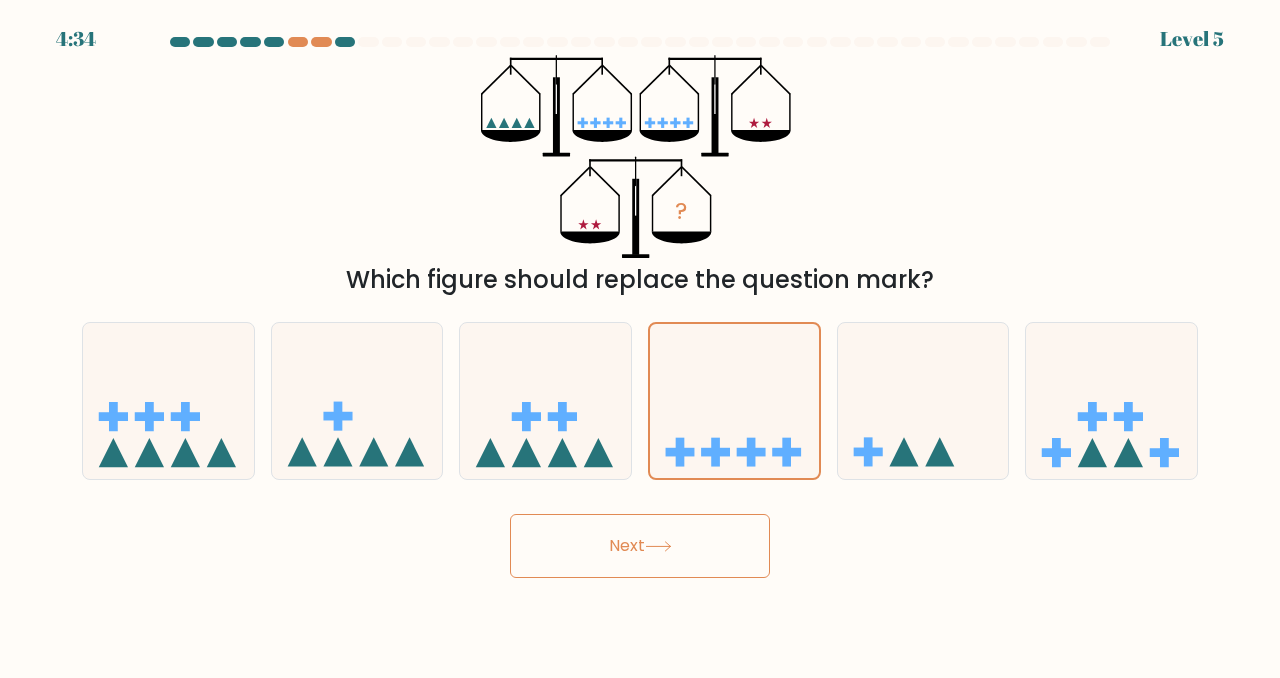 click on "Next" at bounding box center [640, 546] 